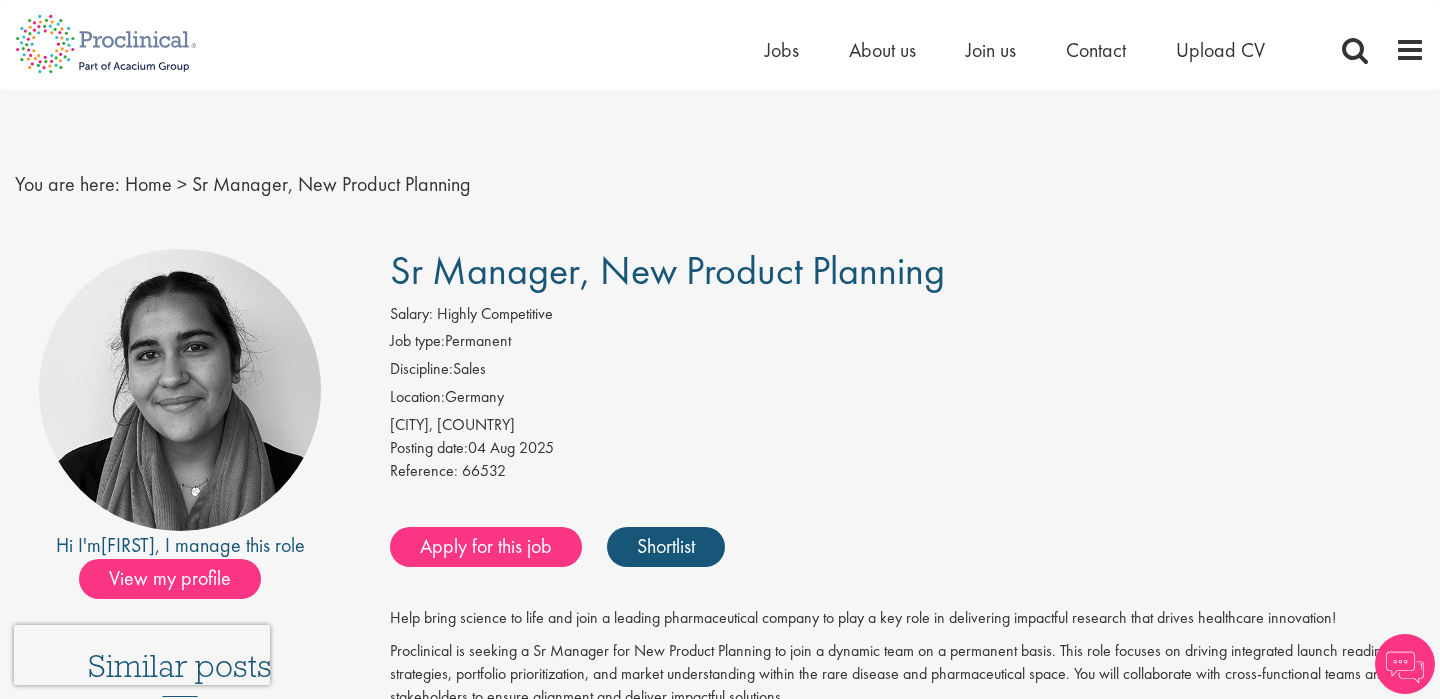 scroll, scrollTop: 0, scrollLeft: 0, axis: both 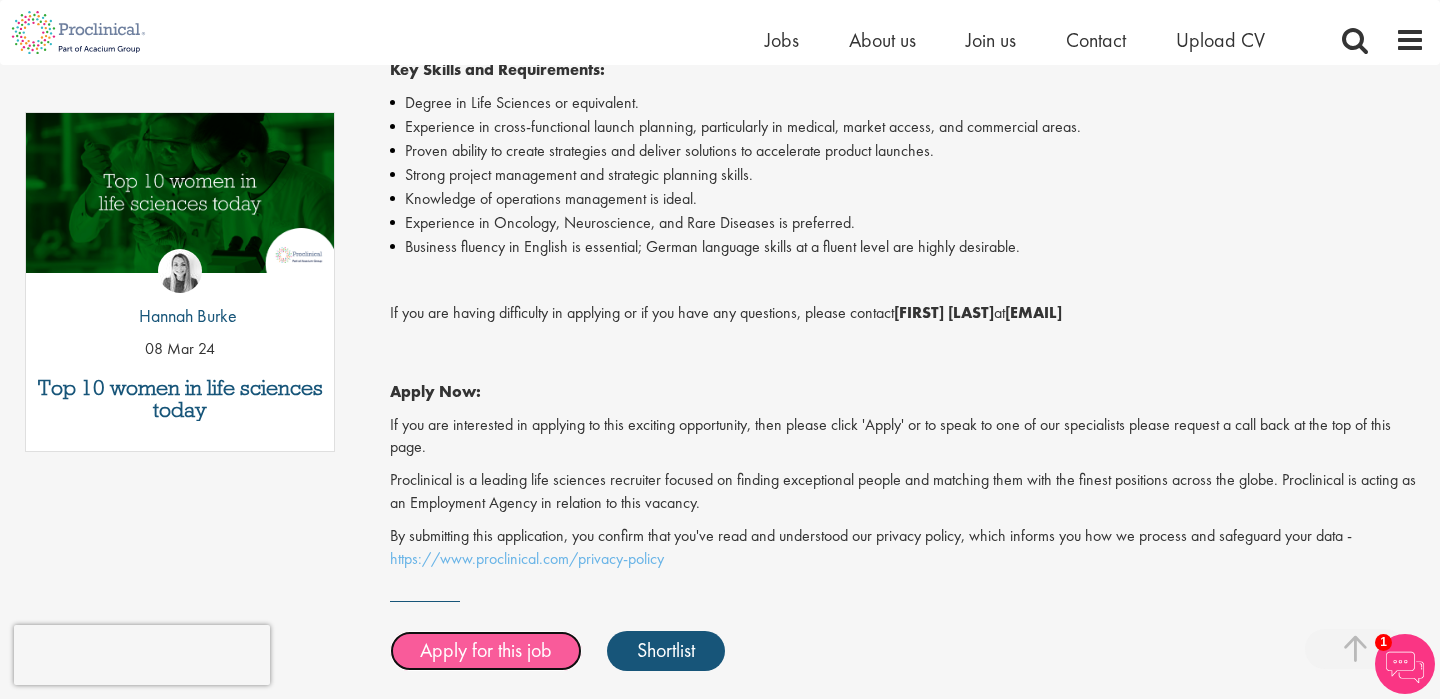 click on "Apply for this job" at bounding box center (486, 651) 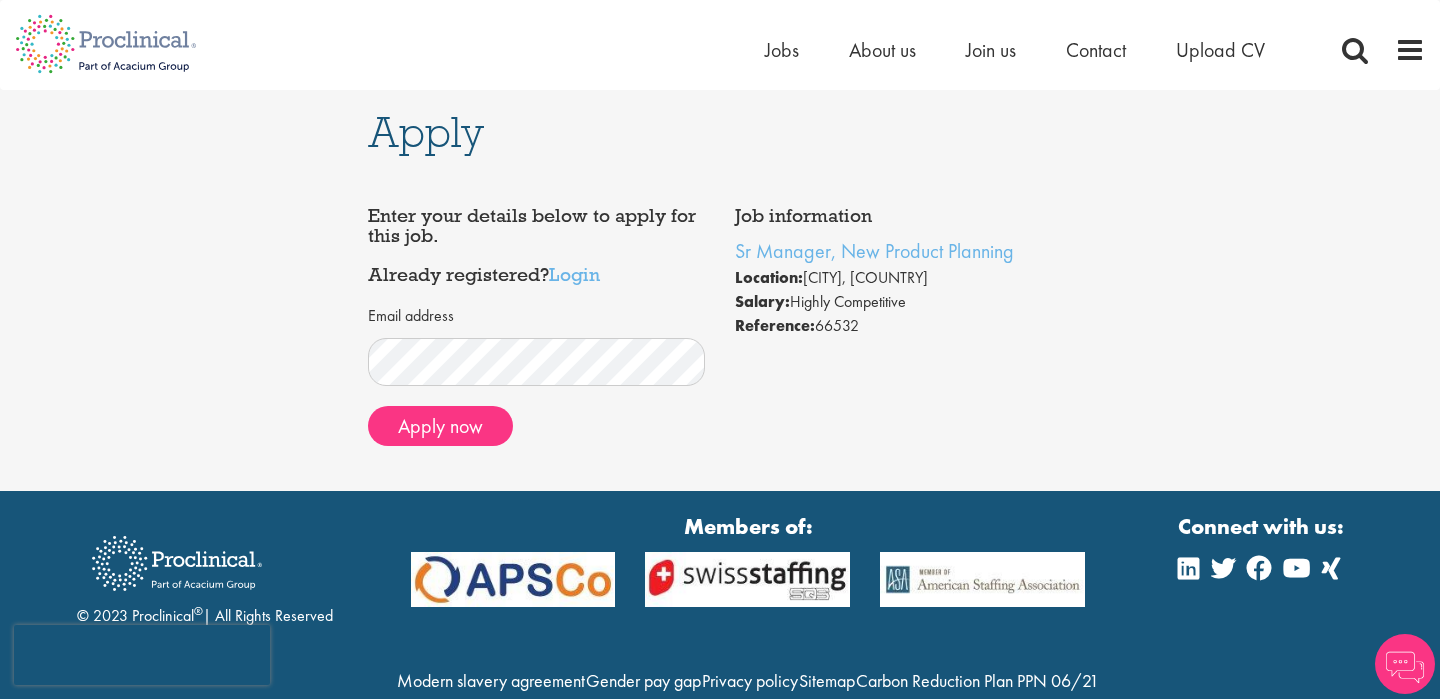 scroll, scrollTop: 0, scrollLeft: 0, axis: both 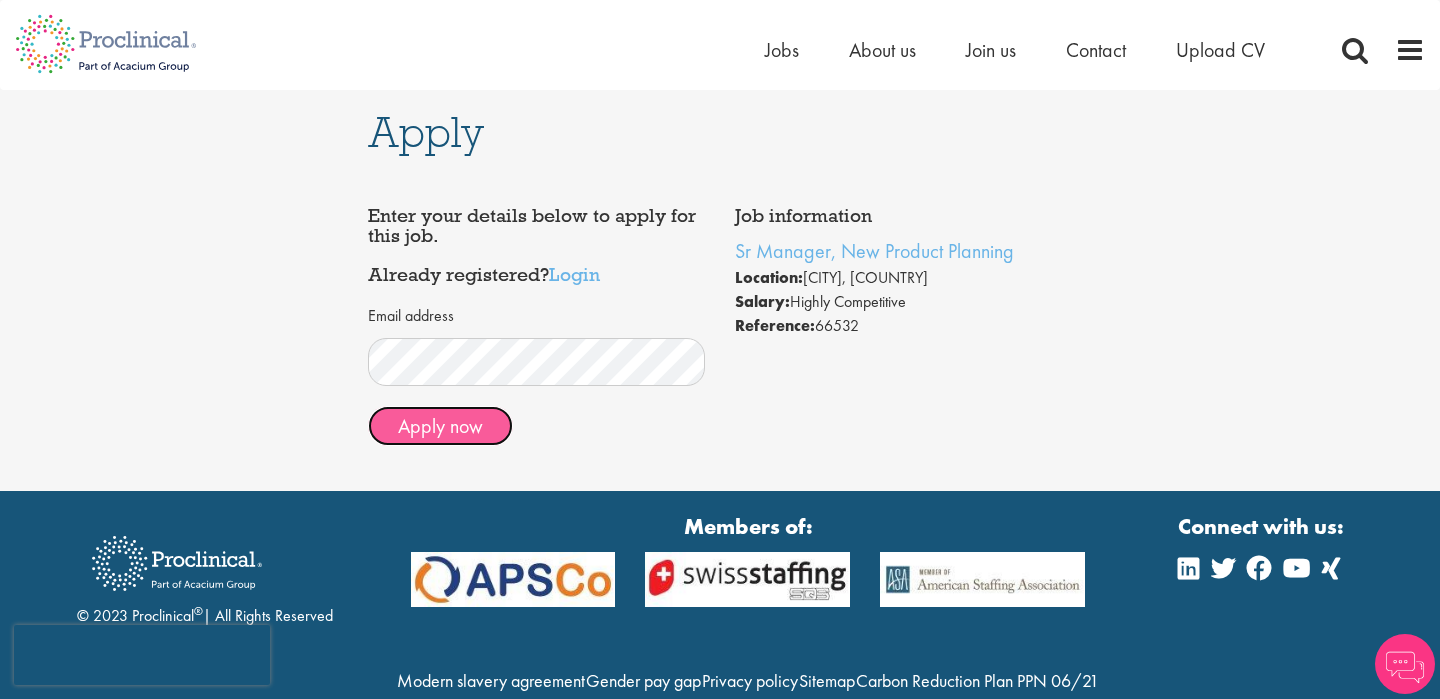 click on "Apply now" at bounding box center [440, 426] 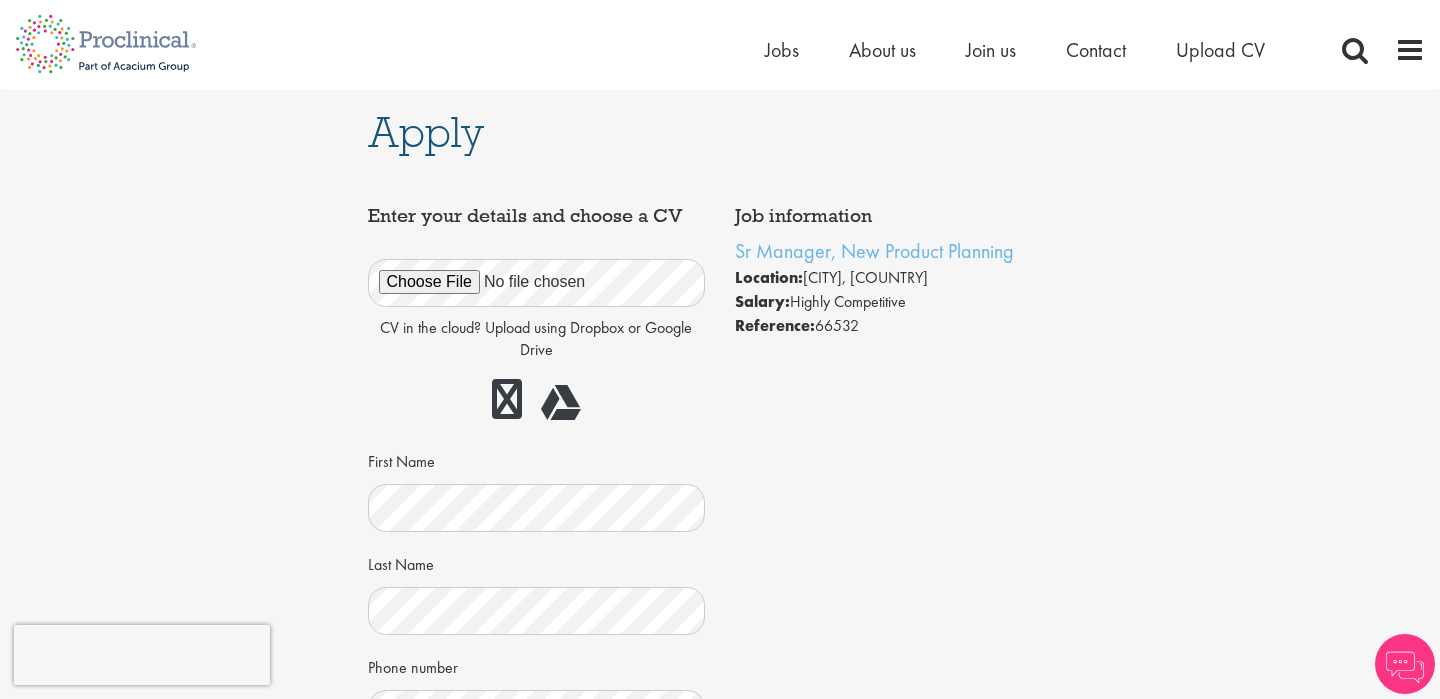 scroll, scrollTop: 0, scrollLeft: 0, axis: both 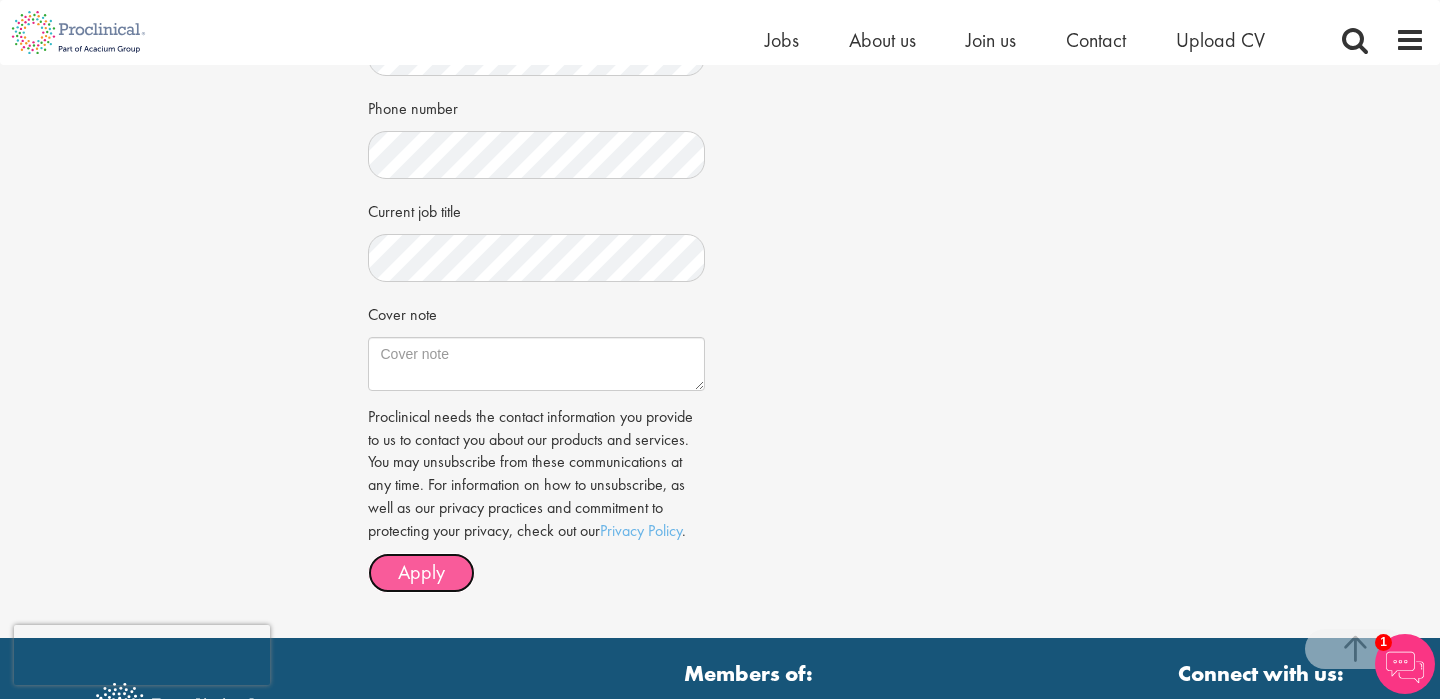 click on "Apply" at bounding box center (421, 572) 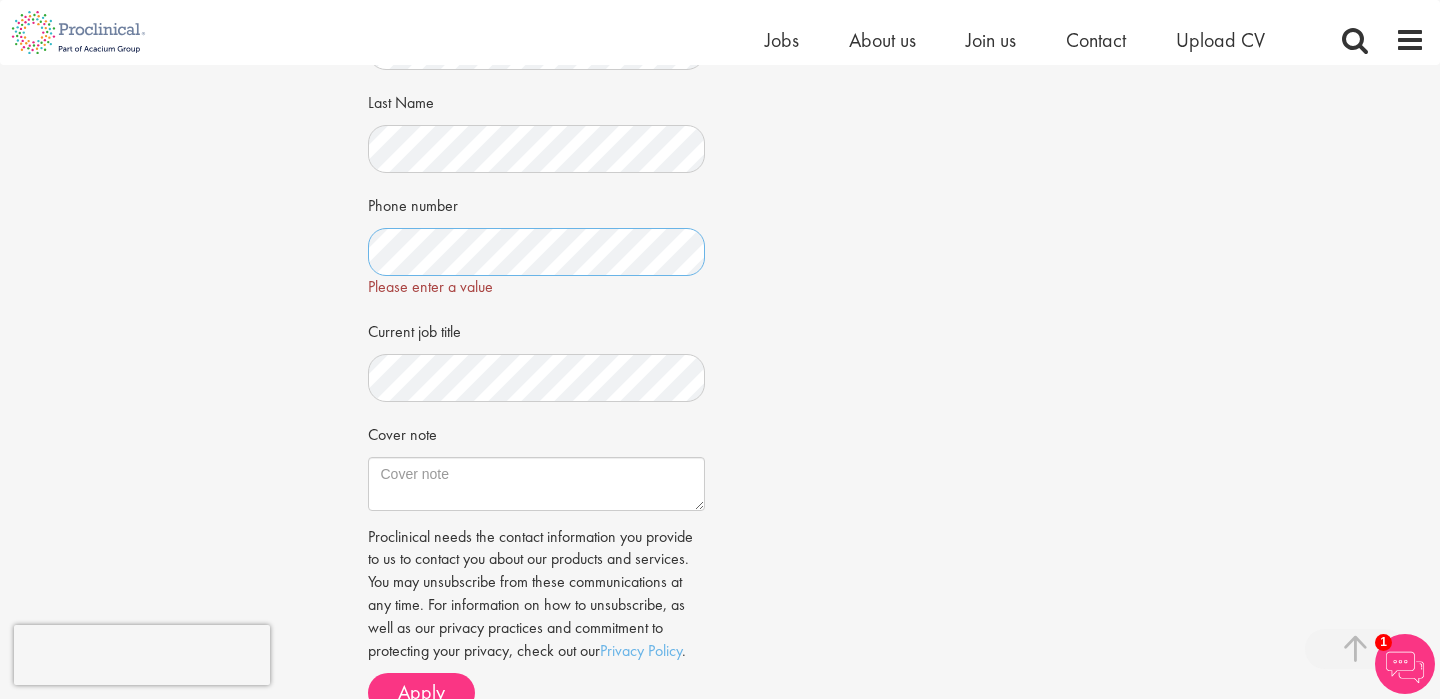 scroll, scrollTop: 390, scrollLeft: 0, axis: vertical 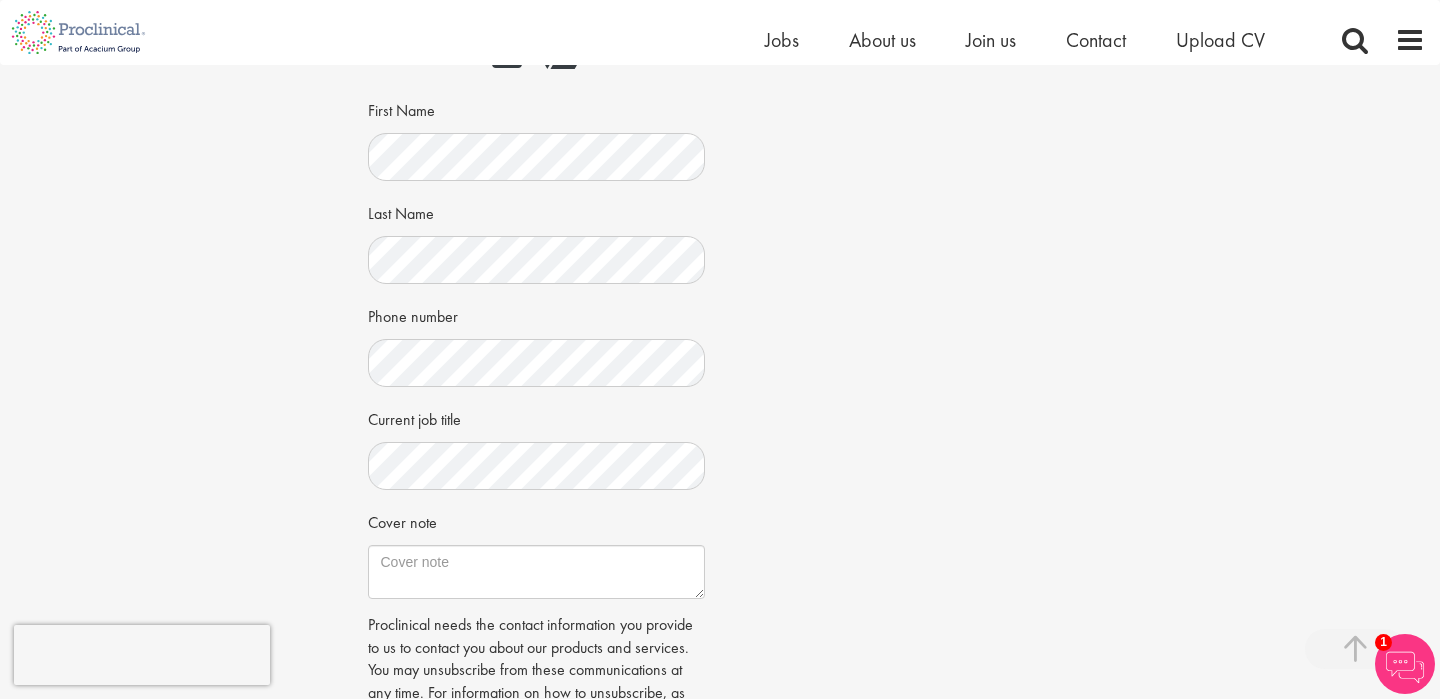 click on "Last Name" at bounding box center (537, 240) 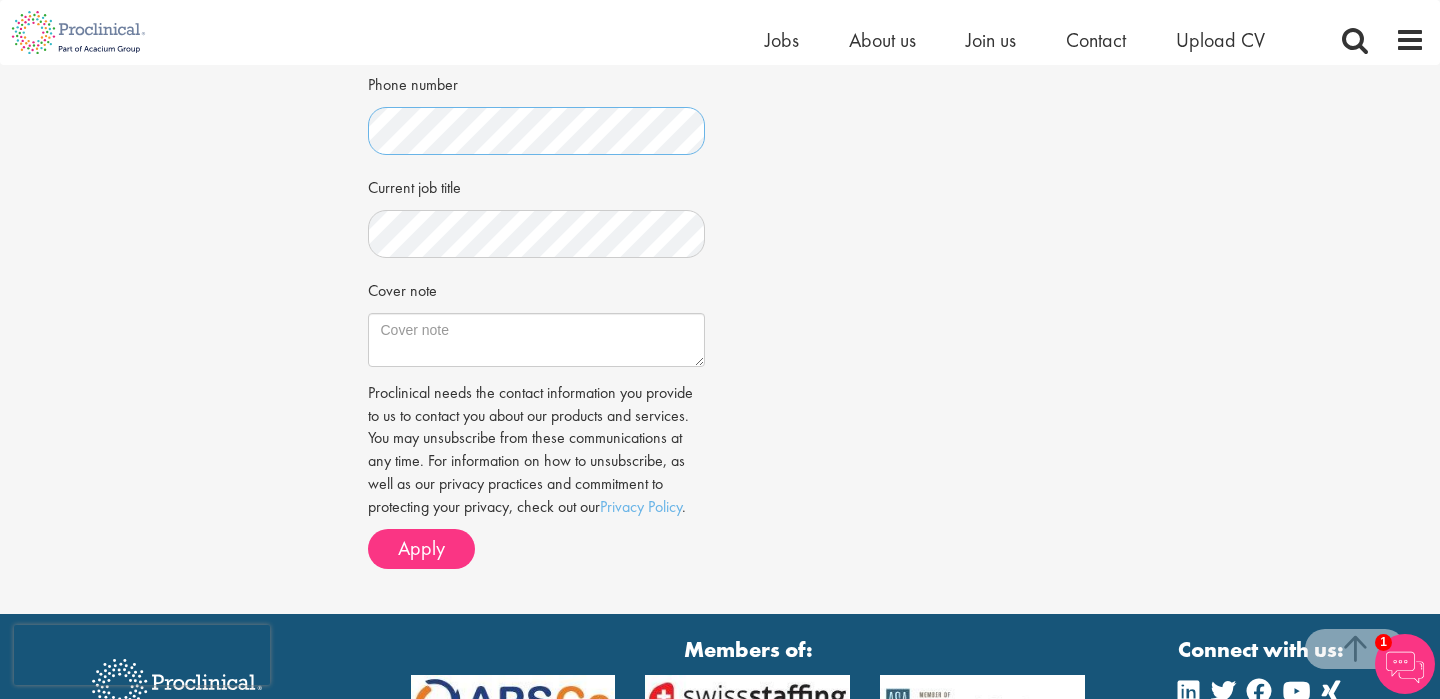 scroll, scrollTop: 764, scrollLeft: 0, axis: vertical 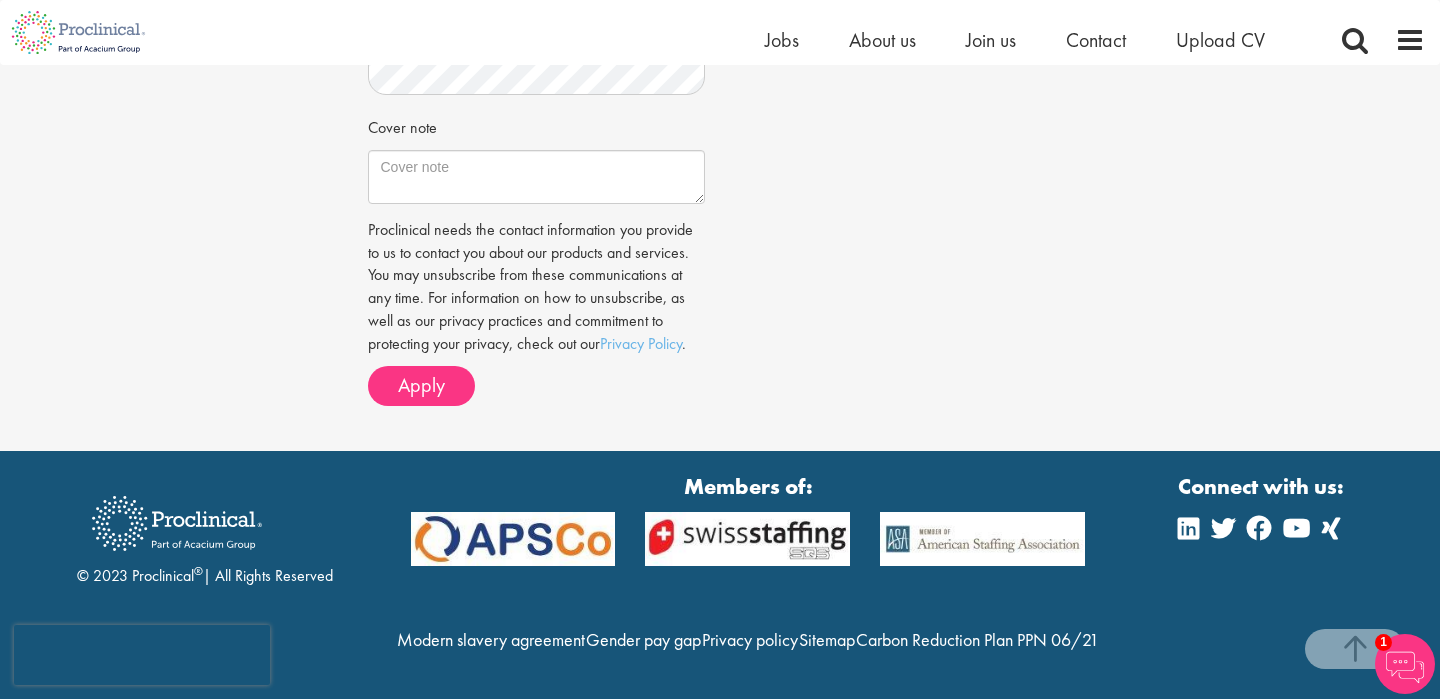 click on "Proclinical needs the contact information you provide to us to contact you about our products and services. You may unsubscribe from these communications at any time. For information on how to unsubscribe, as well as our privacy practices and commitment to protecting your privacy, check out our  Privacy Policy .
Apply" at bounding box center (537, 312) 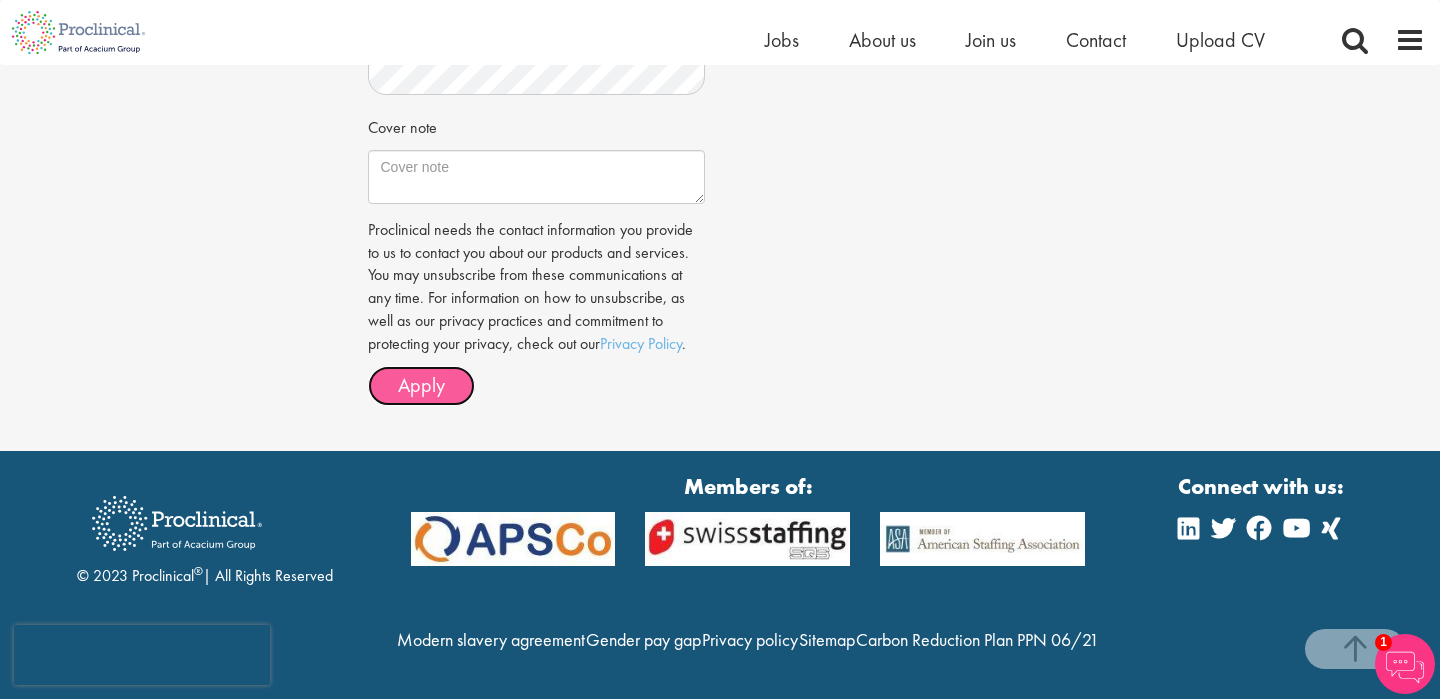 click on "Apply" at bounding box center (421, 385) 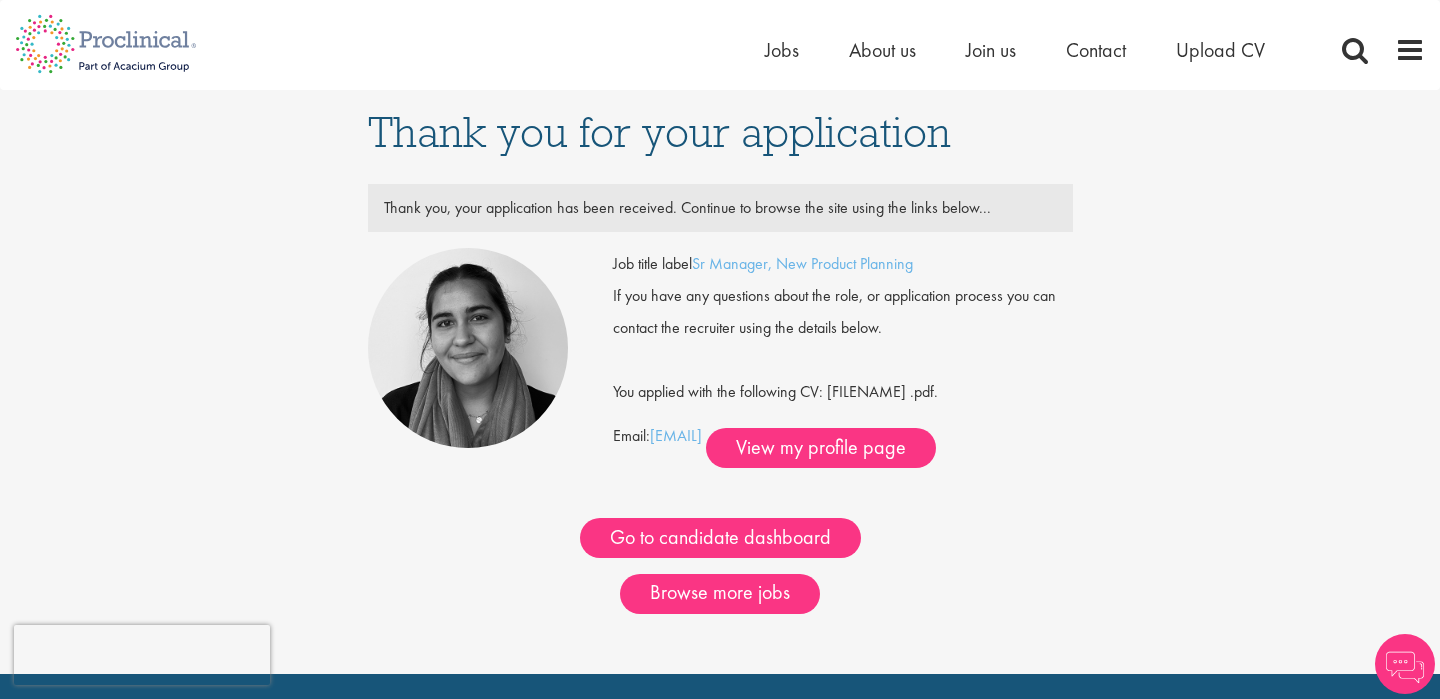 scroll, scrollTop: 0, scrollLeft: 0, axis: both 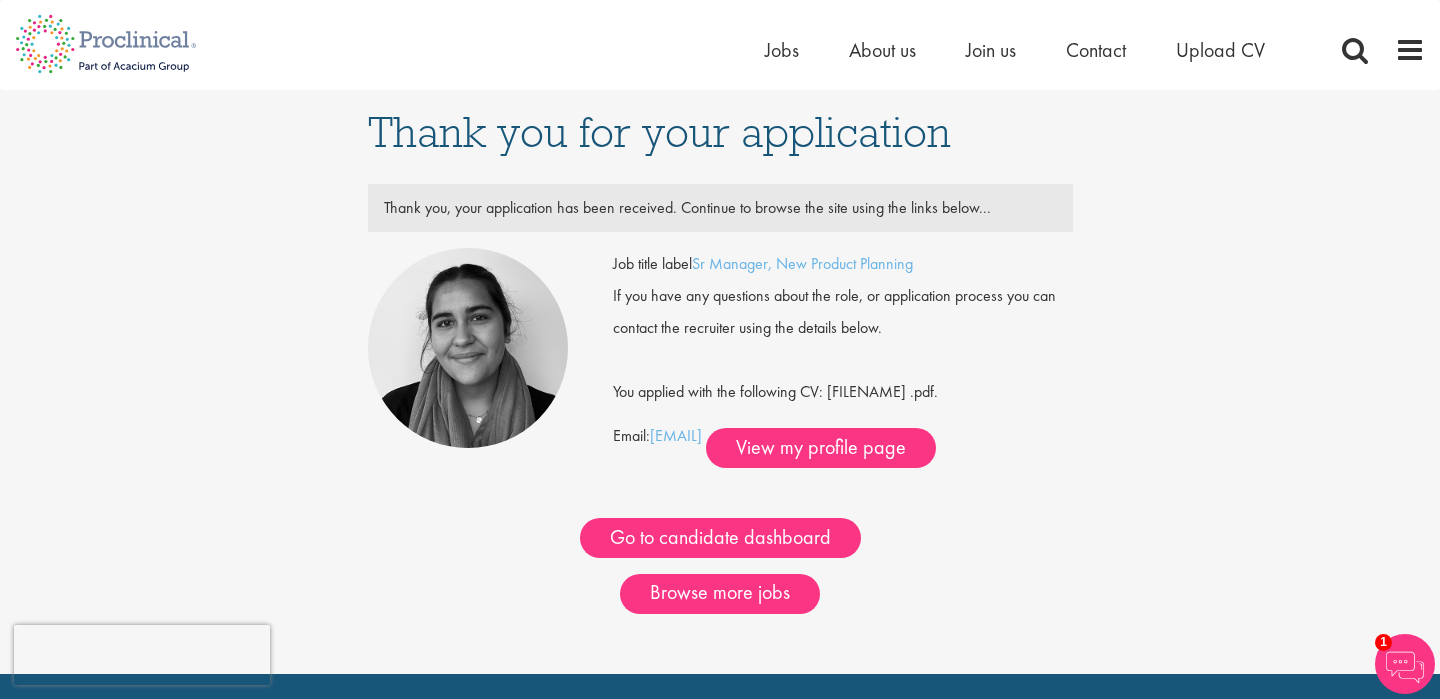 click on "Home
Jobs
About us
Join us
Contact
Upload CV" at bounding box center [1040, 55] 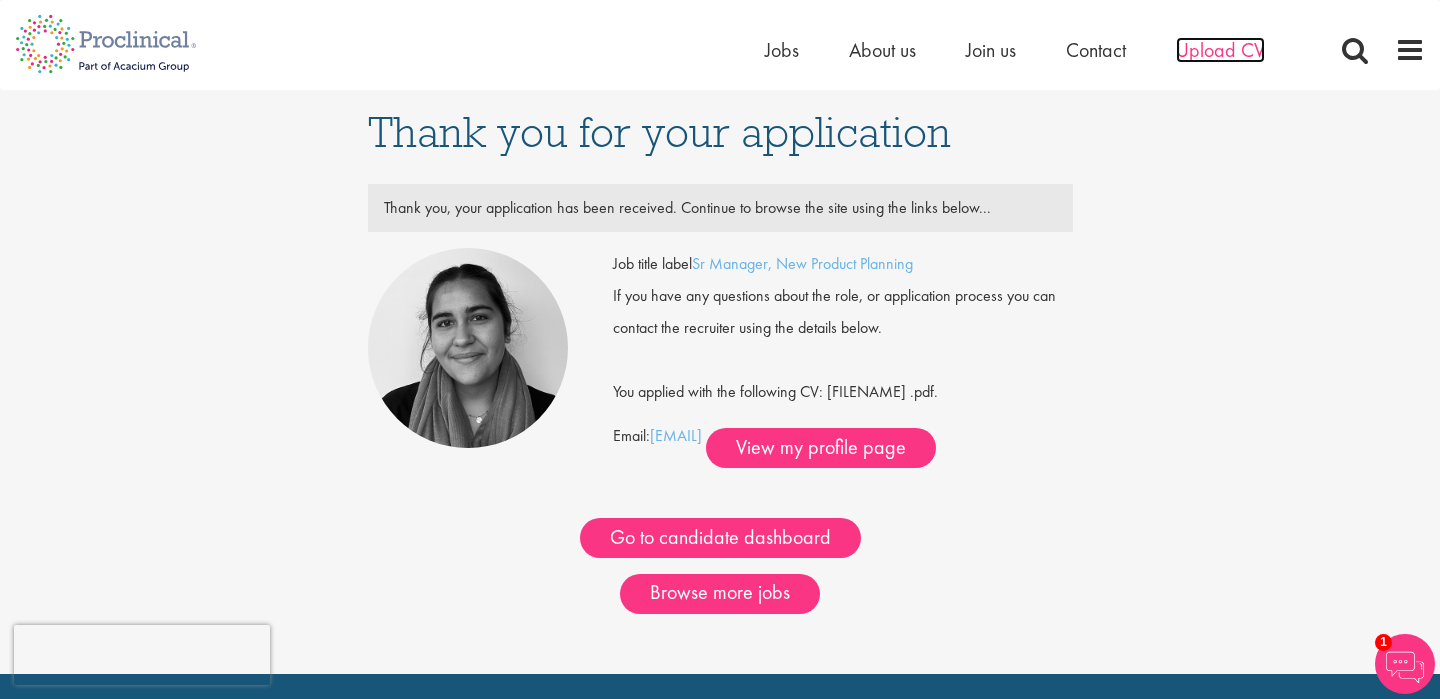 click on "Upload CV" at bounding box center (1220, 50) 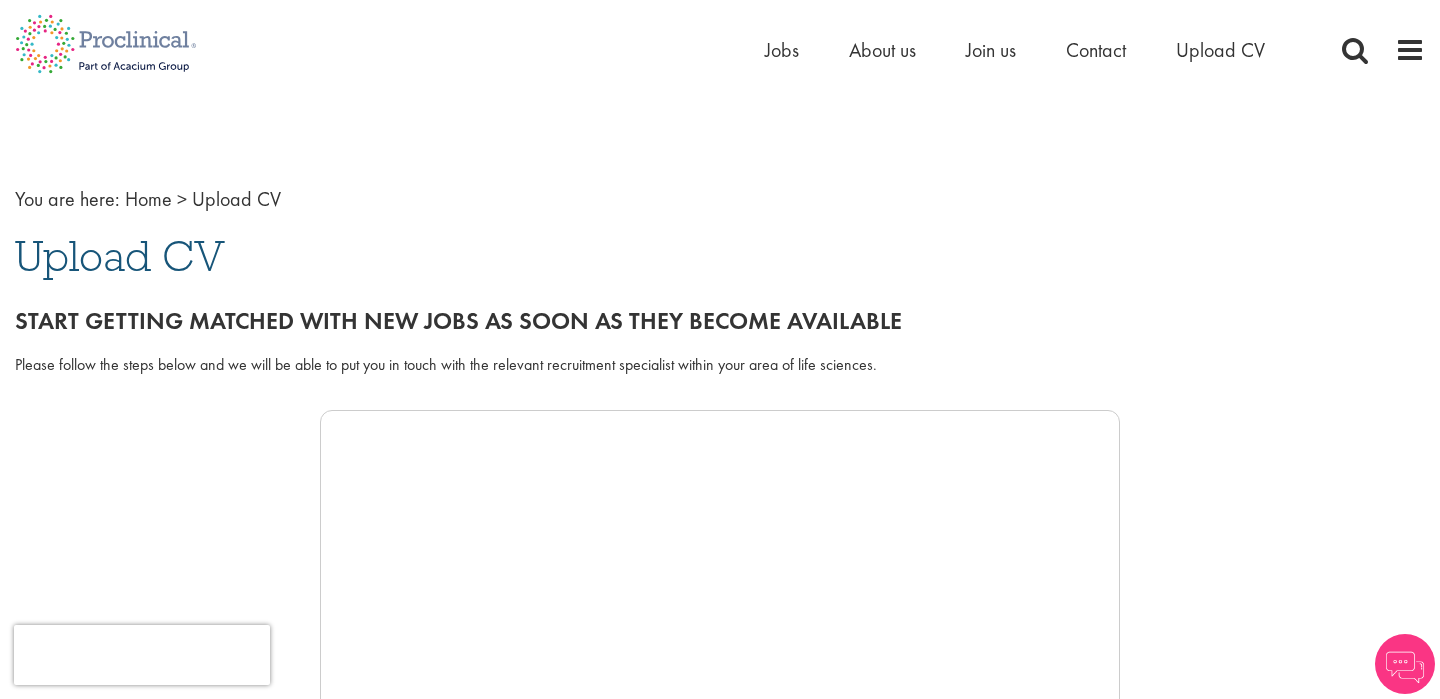 scroll, scrollTop: 0, scrollLeft: 0, axis: both 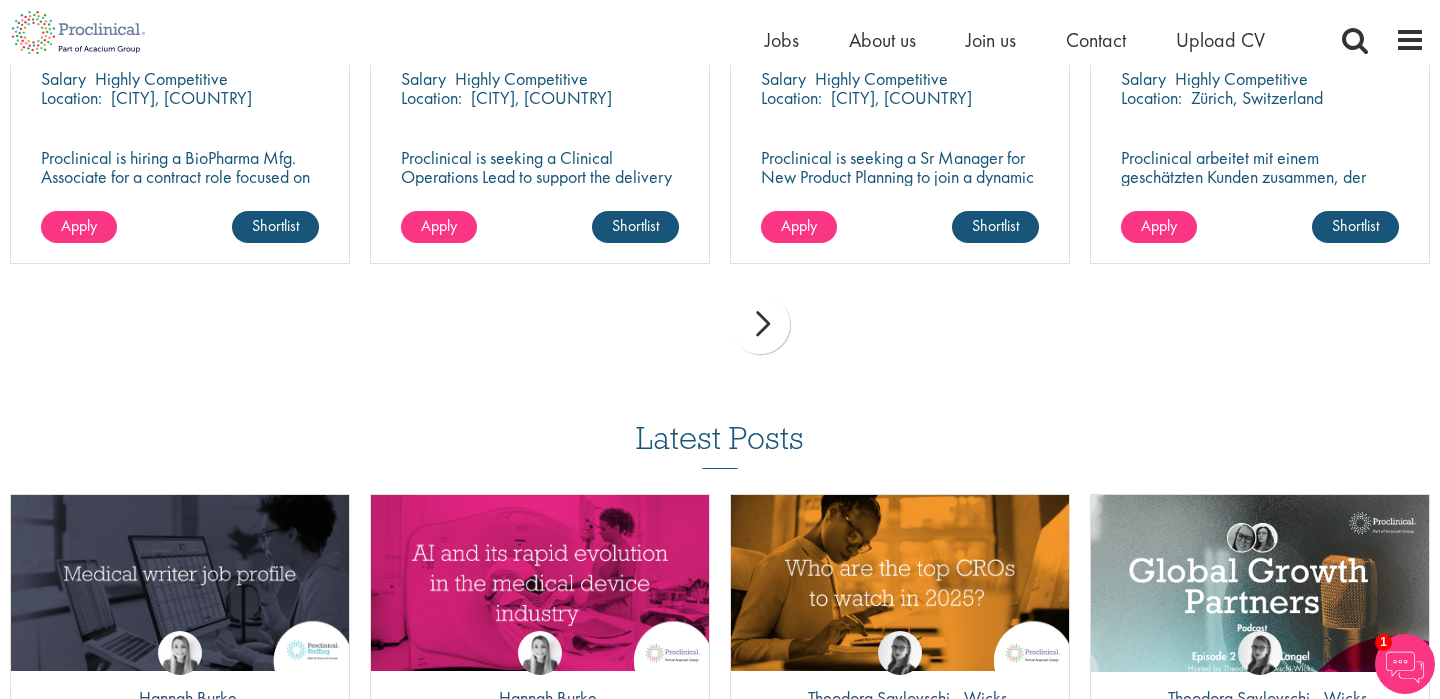 click on "next" at bounding box center (760, 324) 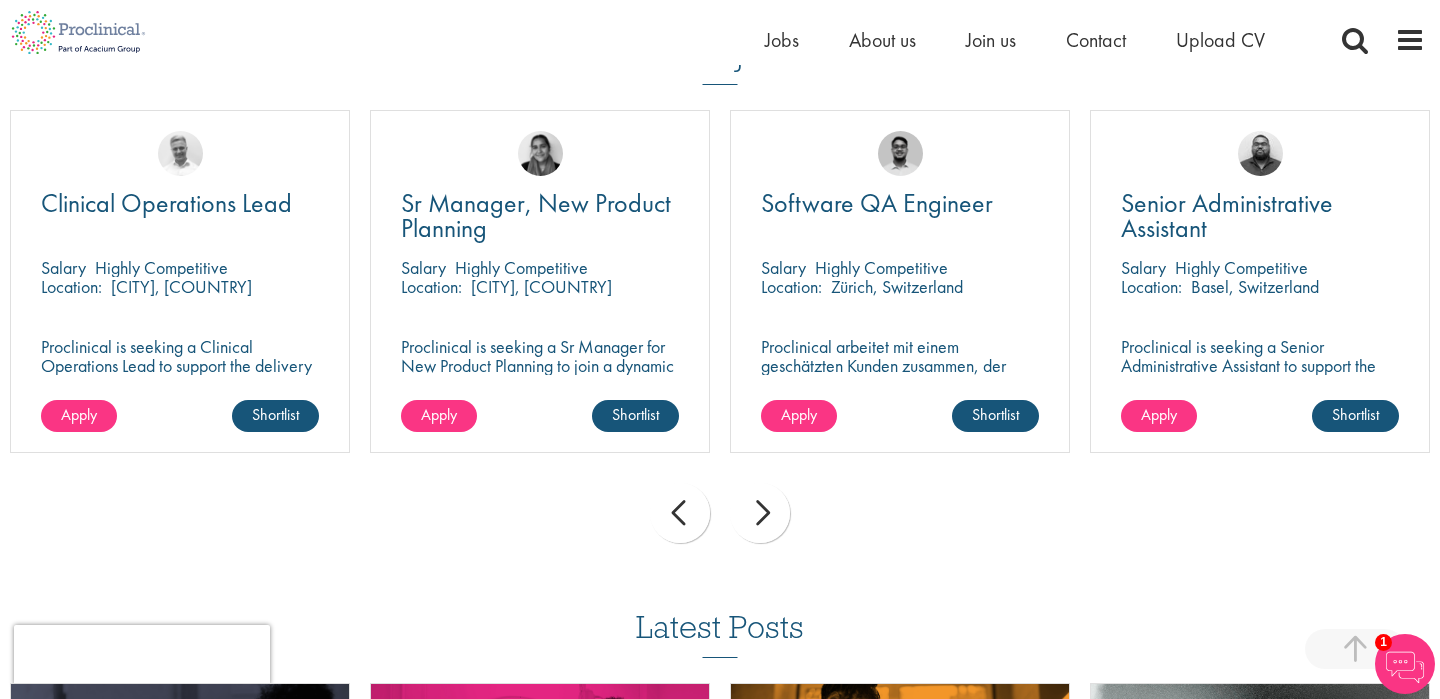 scroll, scrollTop: 1415, scrollLeft: 0, axis: vertical 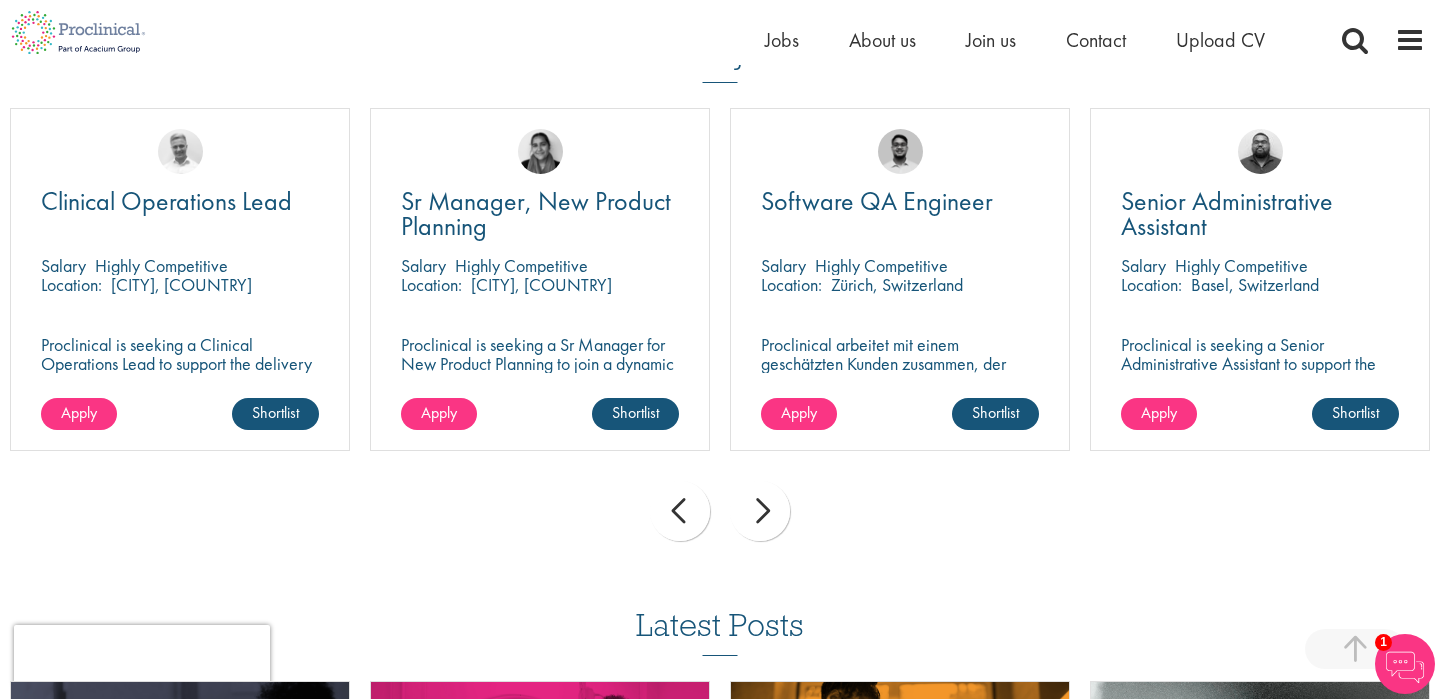 click on "next" at bounding box center [760, 511] 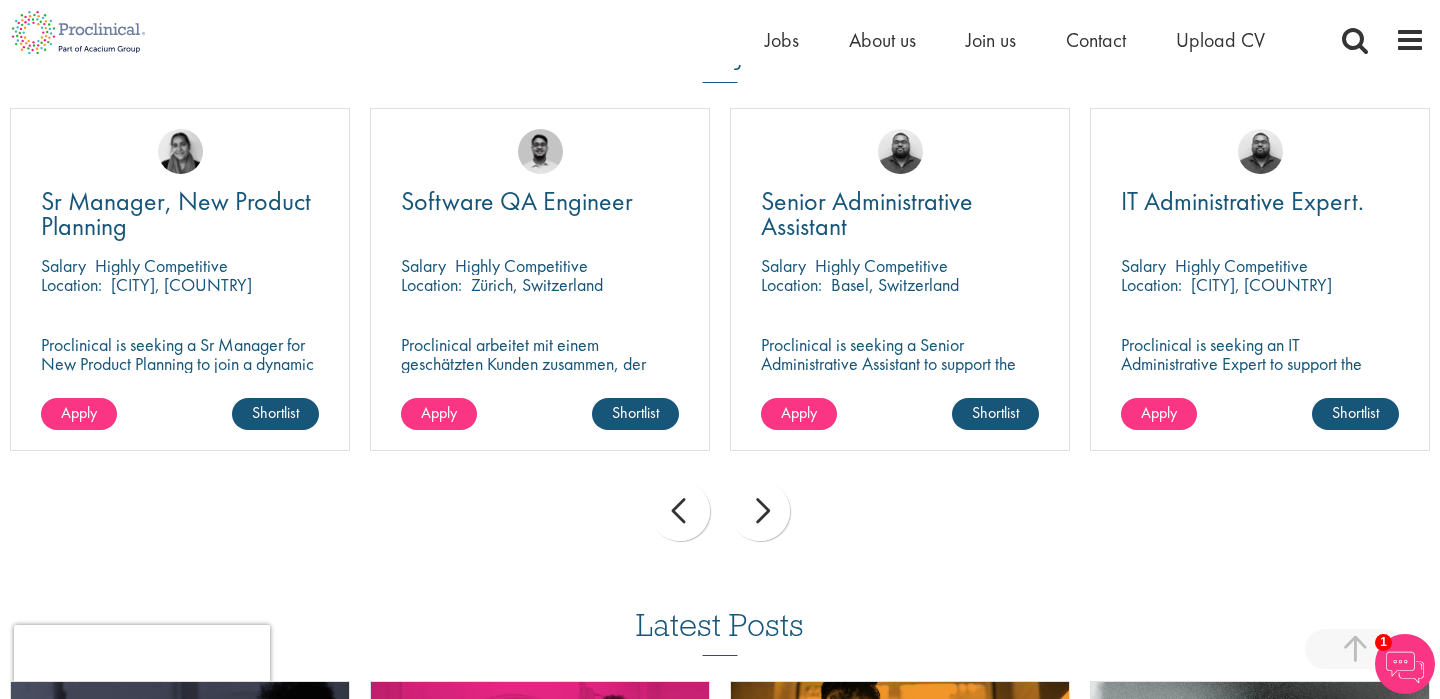 click on "next" at bounding box center (760, 511) 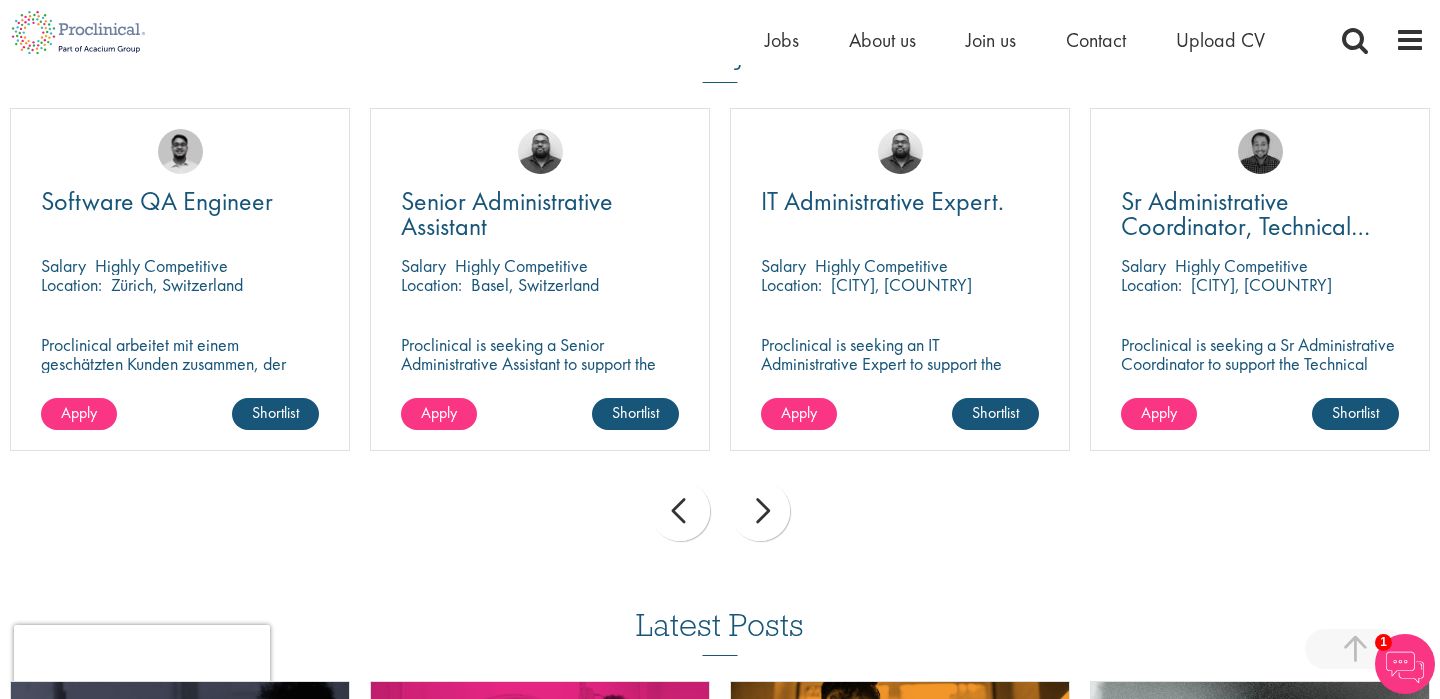 click on "next" at bounding box center [760, 511] 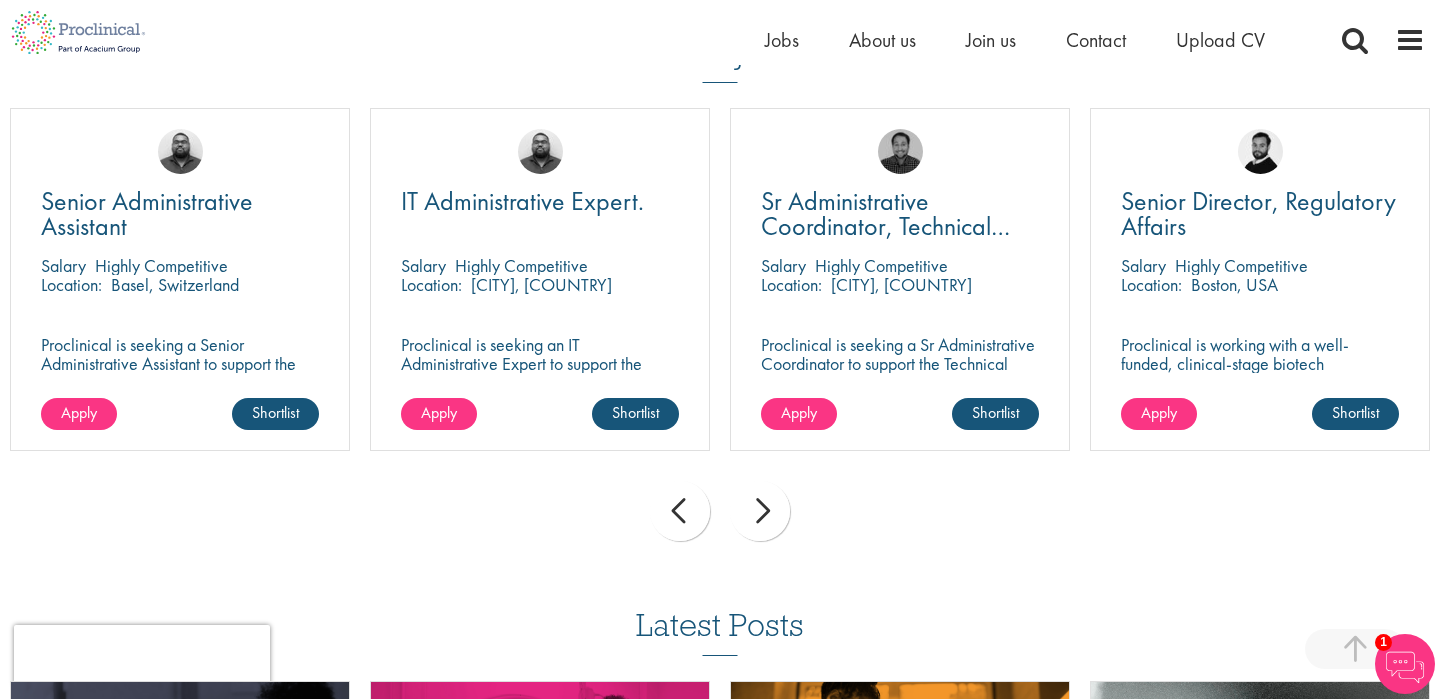 click on "next" at bounding box center [760, 511] 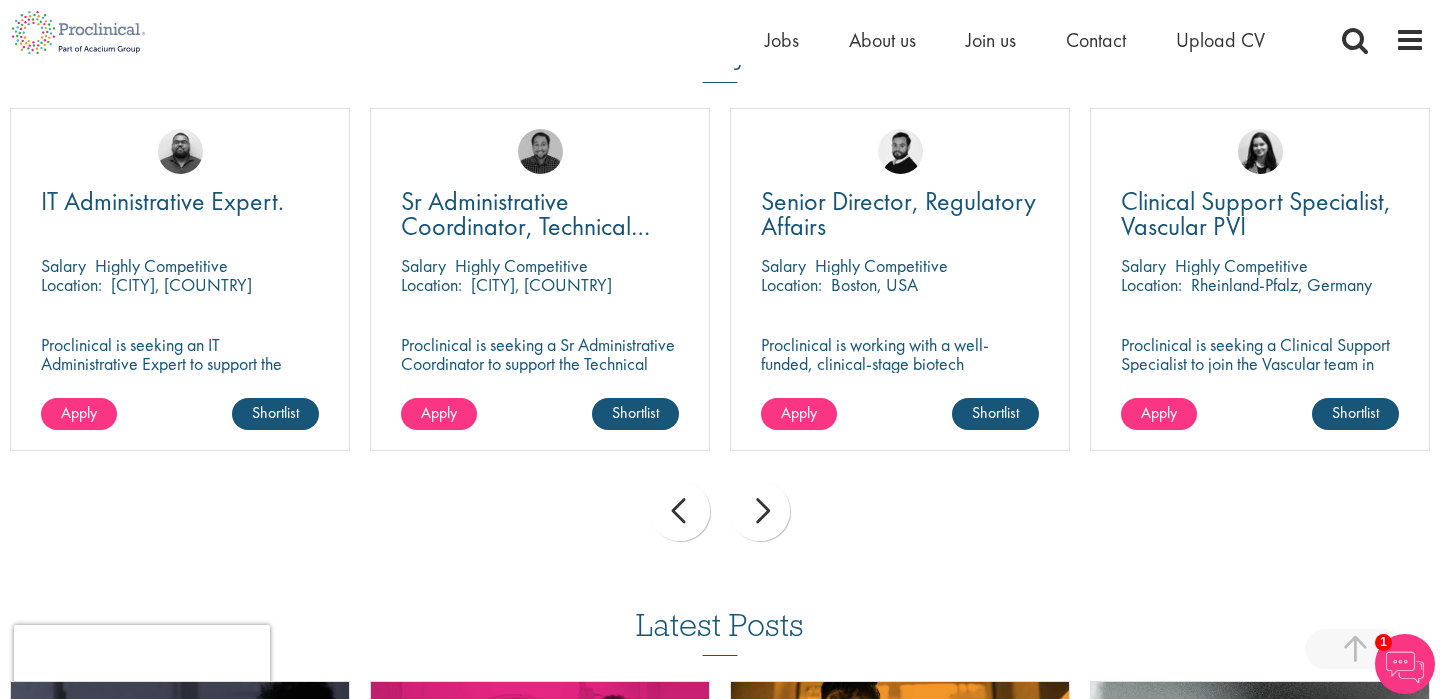 click on "next" at bounding box center (760, 511) 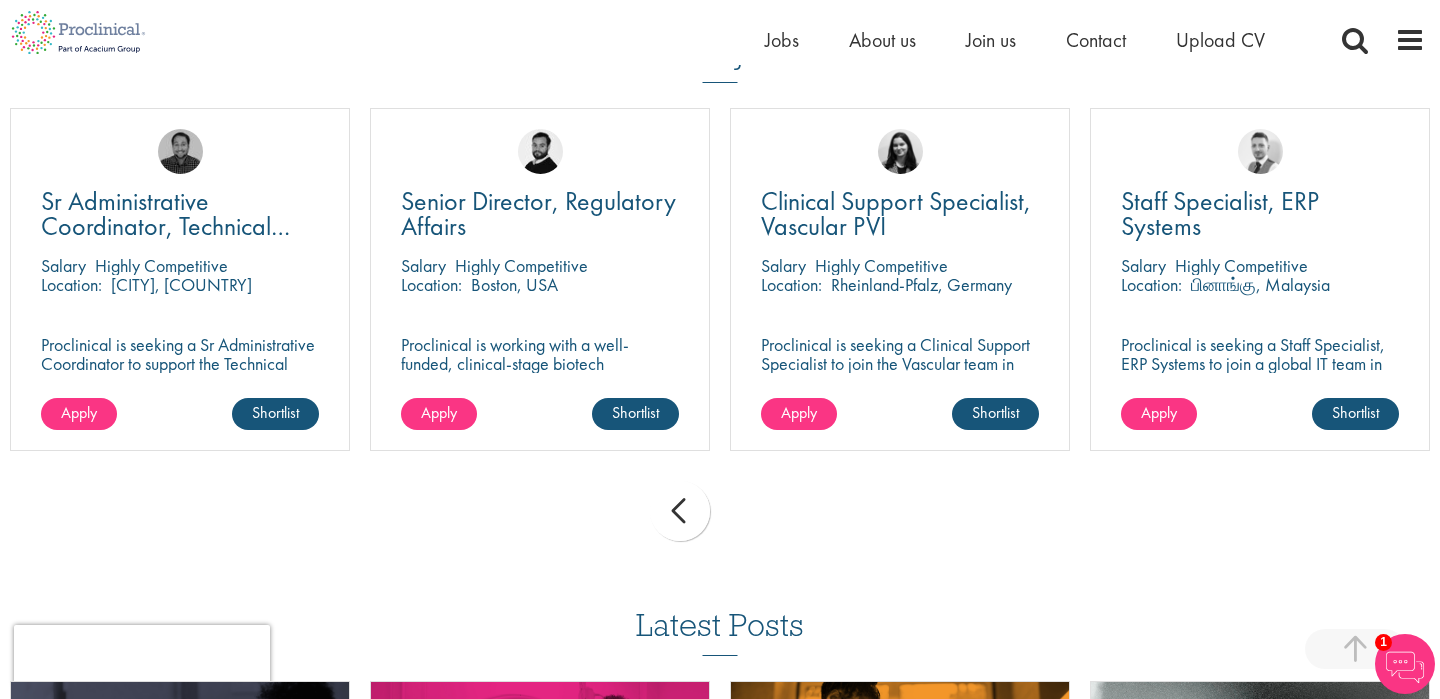 click on "prev next" at bounding box center [720, 514] 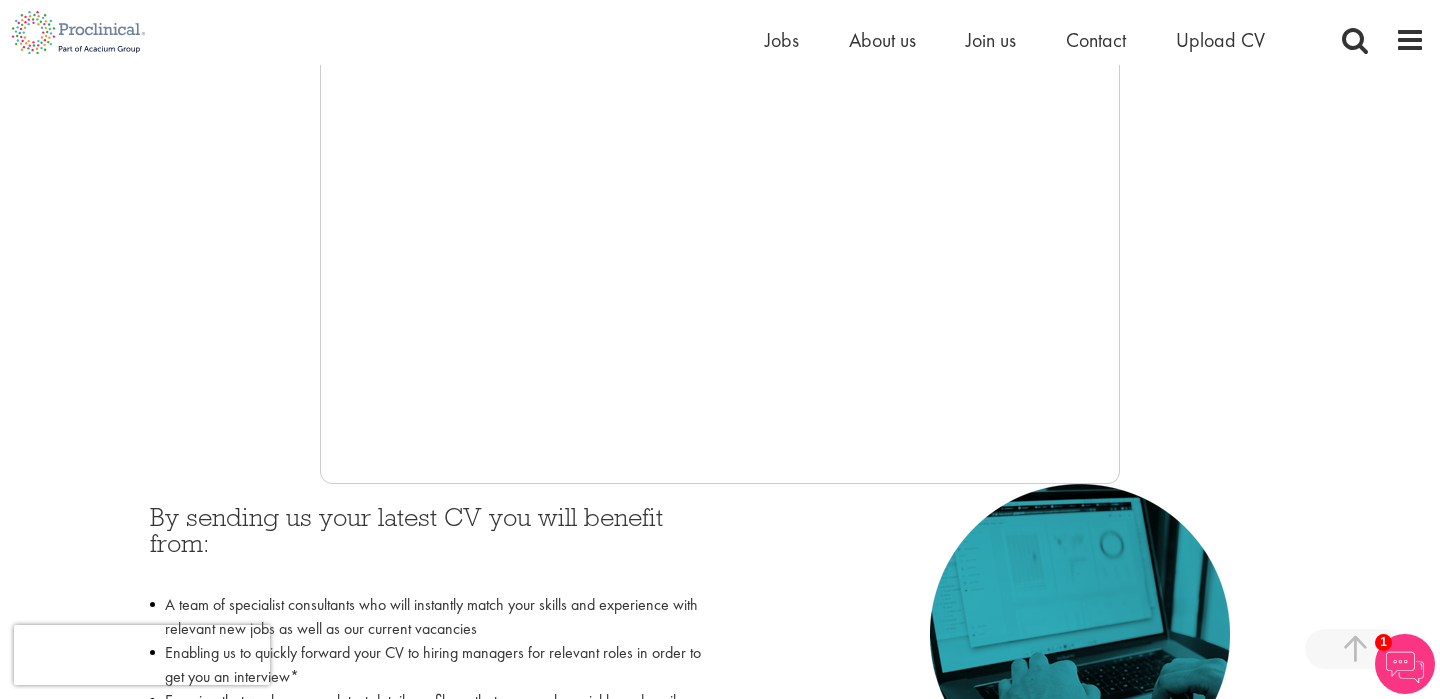 scroll, scrollTop: 969, scrollLeft: 0, axis: vertical 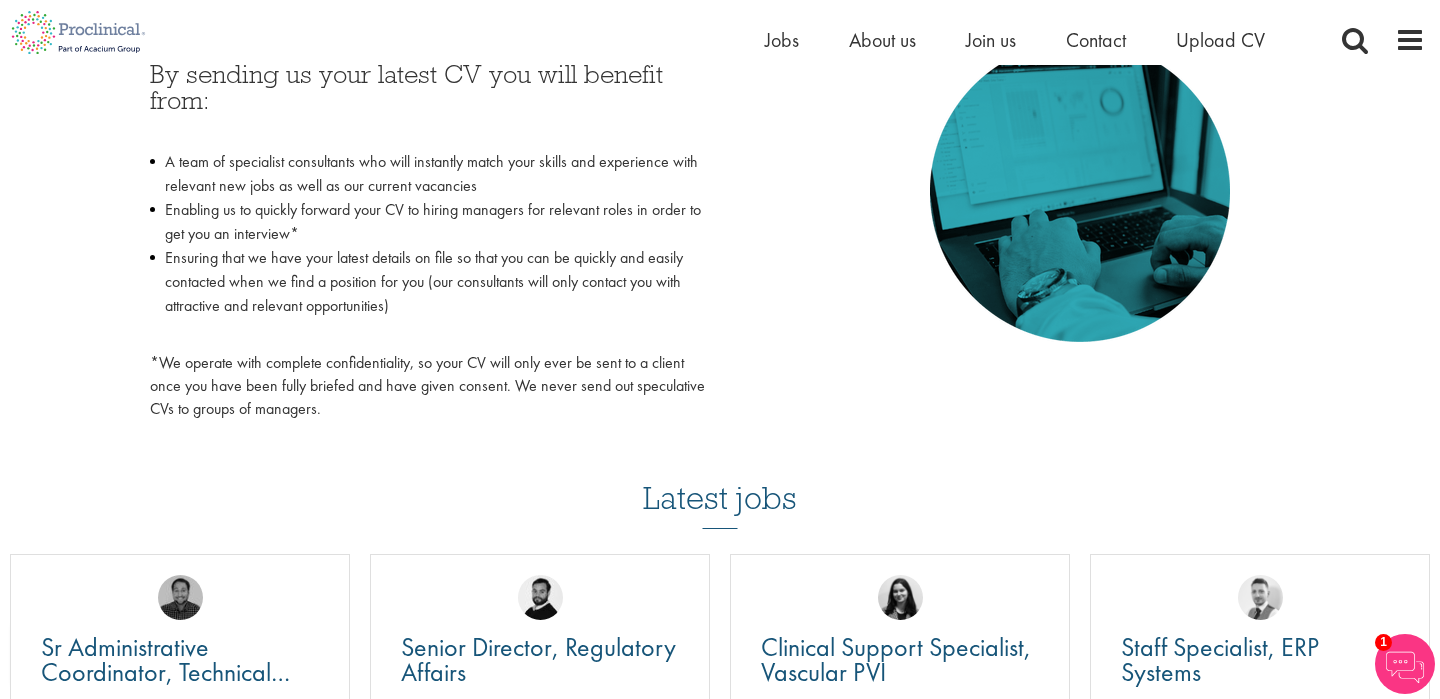 click at bounding box center (1405, 664) 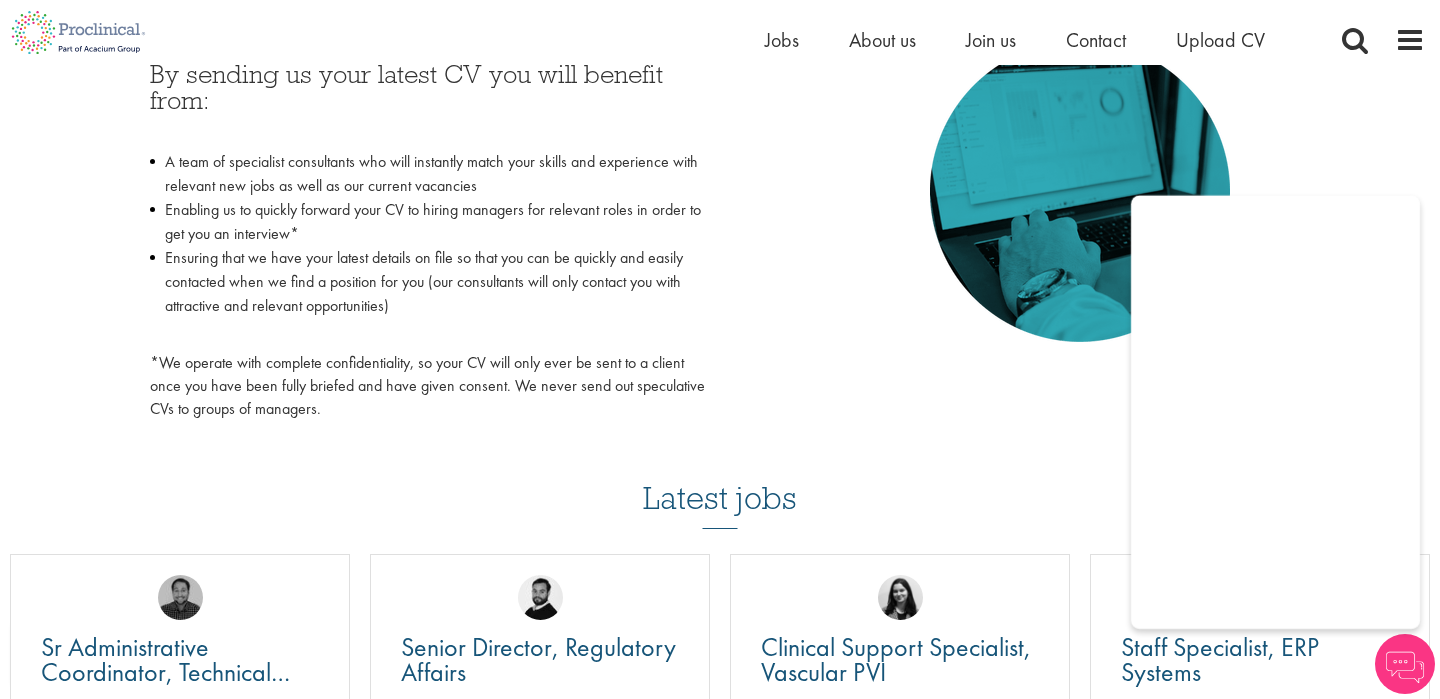 click at bounding box center (1405, 664) 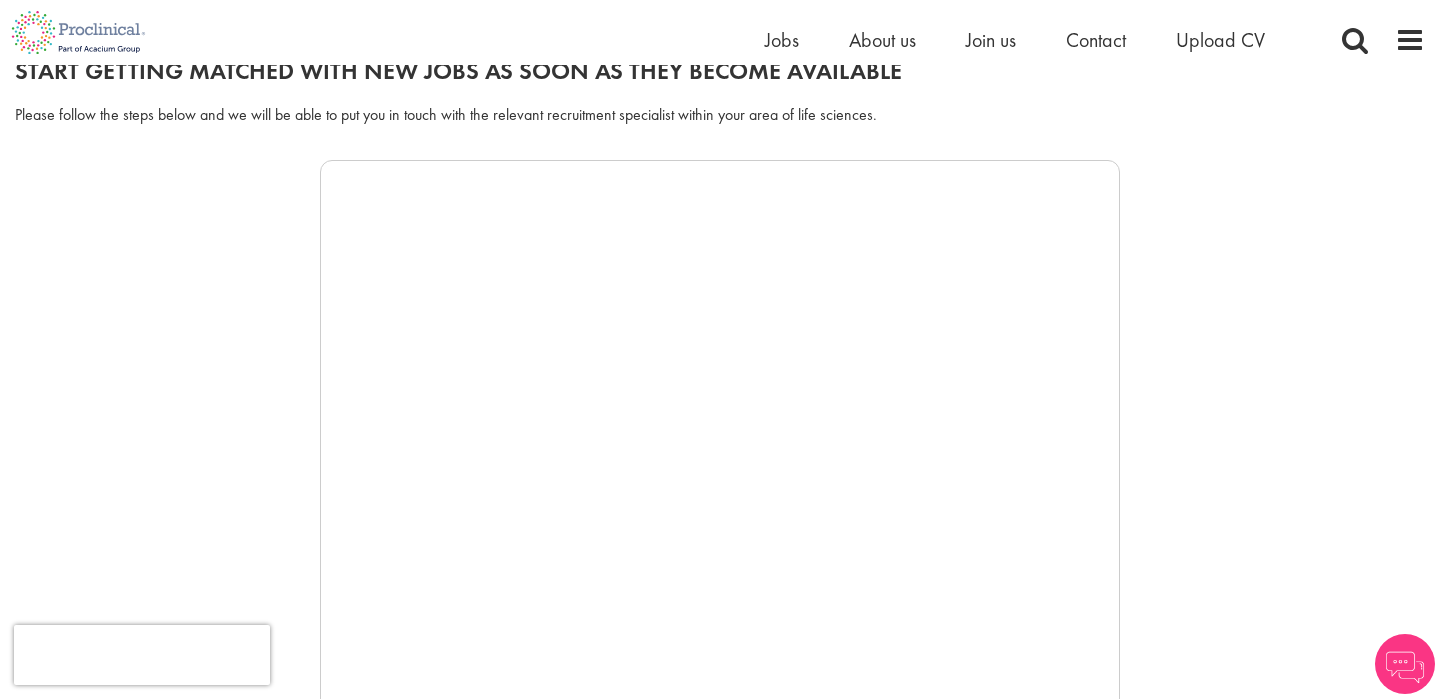 scroll, scrollTop: 270, scrollLeft: 0, axis: vertical 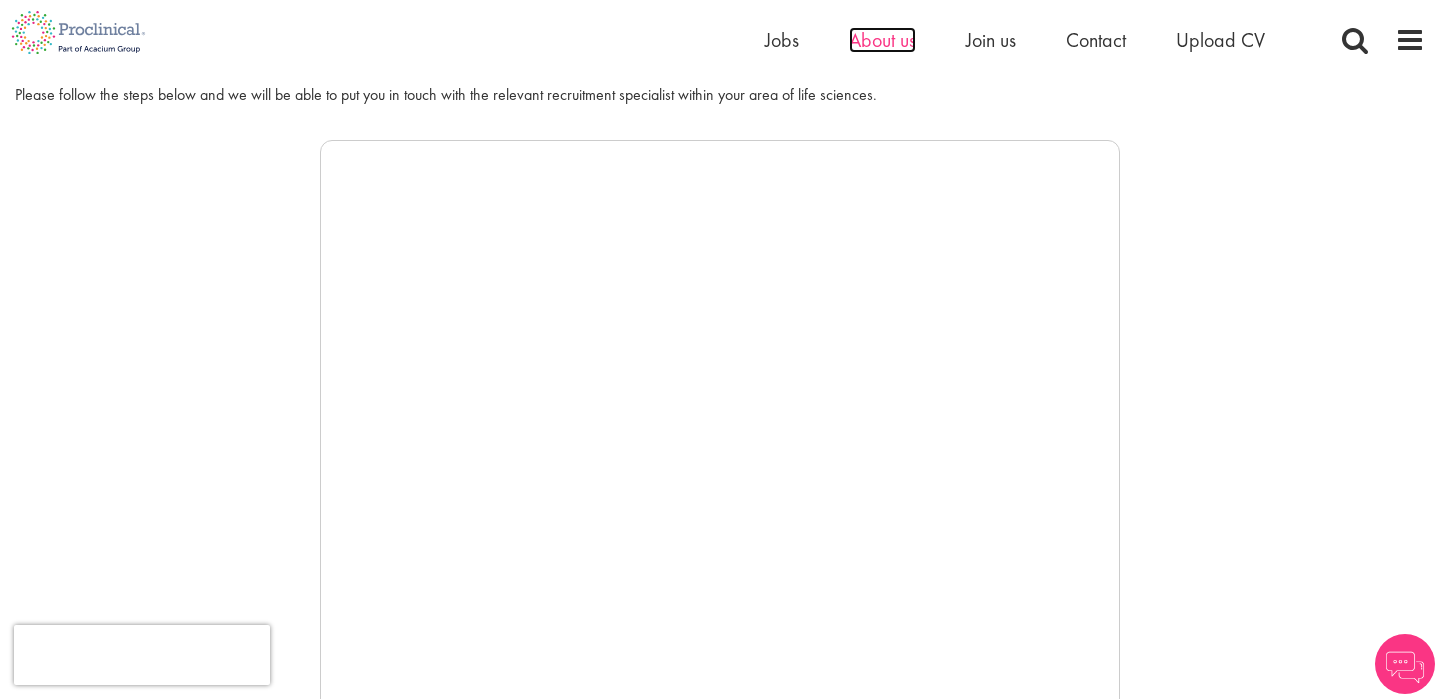 click on "About us" at bounding box center (882, 40) 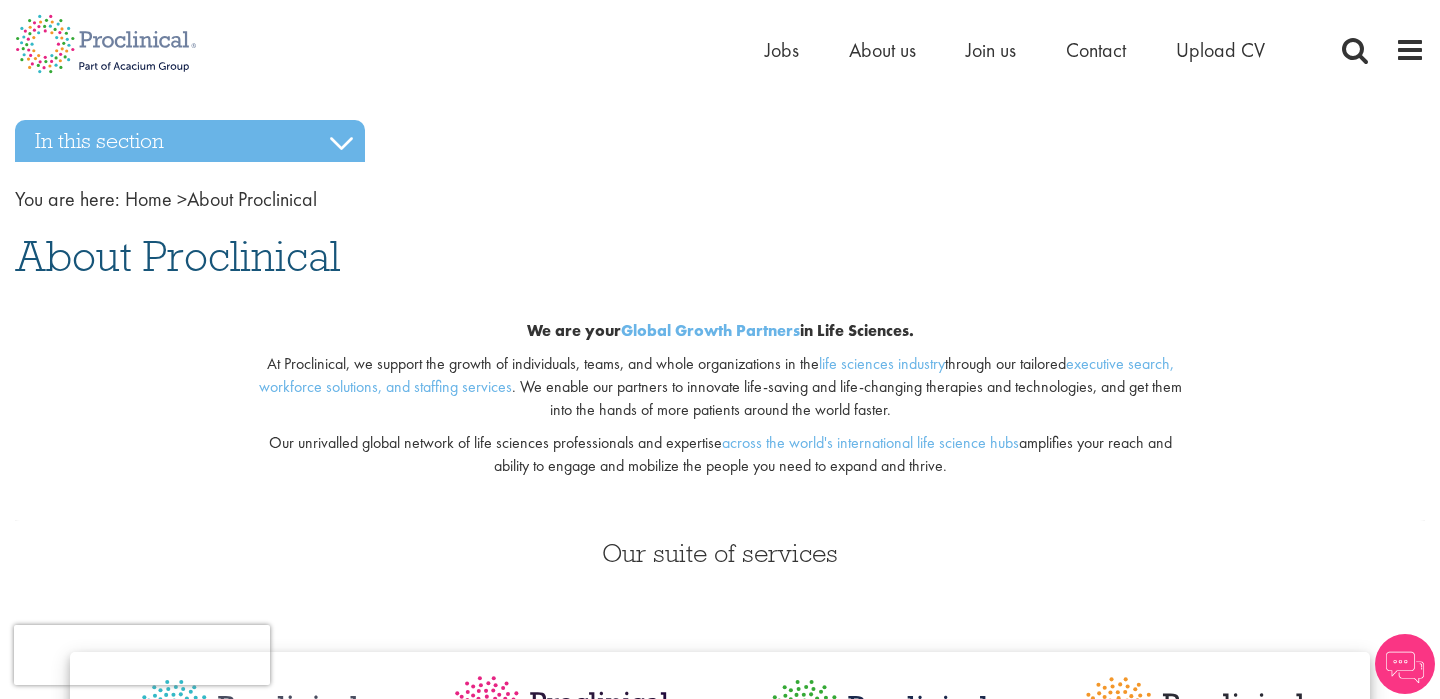 scroll, scrollTop: 0, scrollLeft: 0, axis: both 